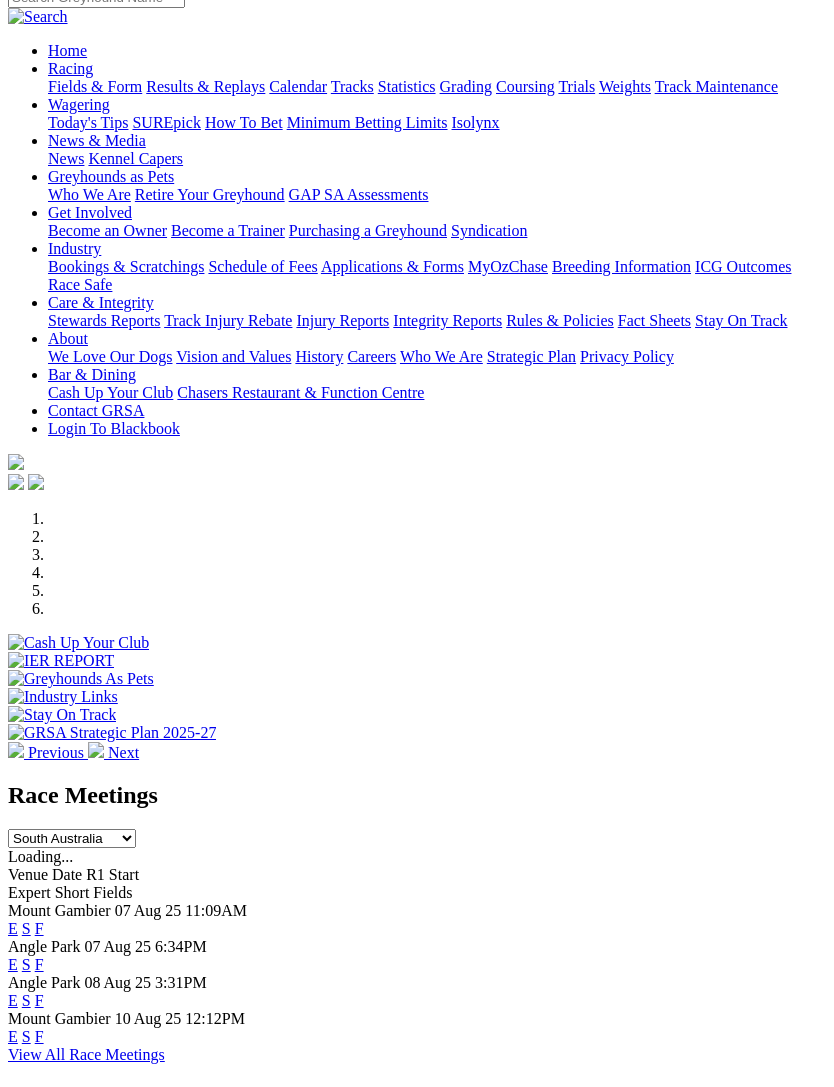scroll, scrollTop: 0, scrollLeft: 0, axis: both 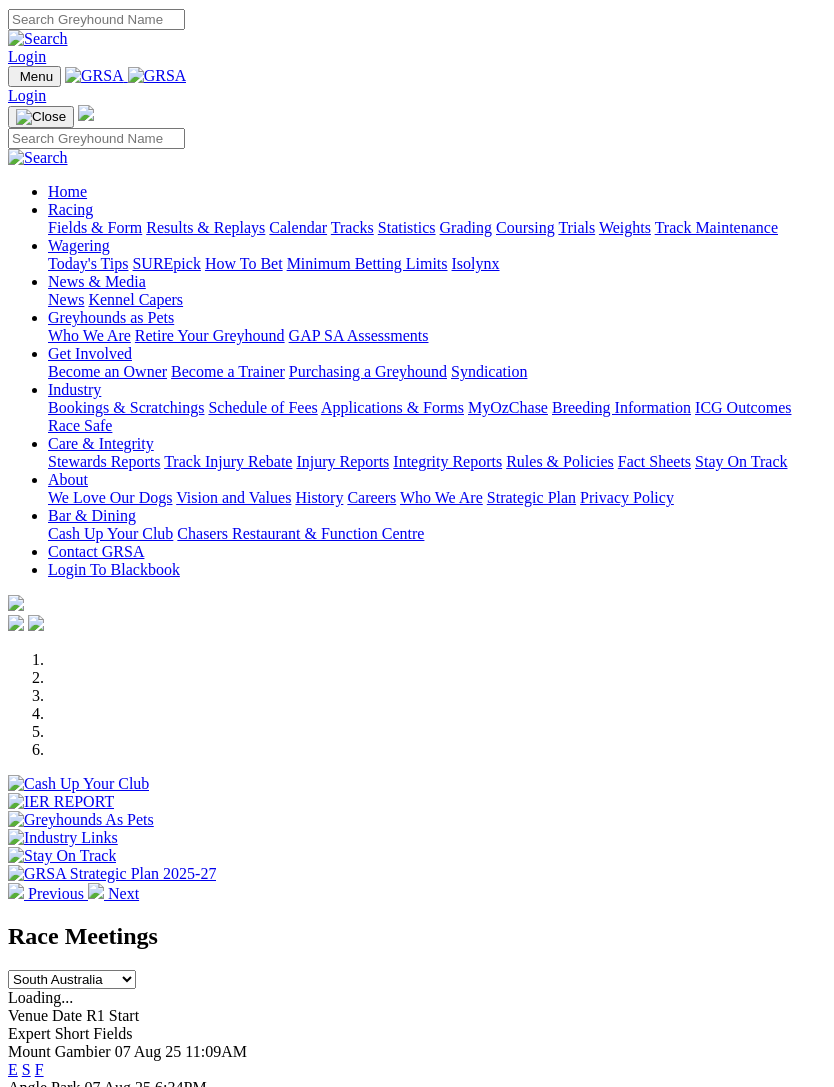 click on "Menu" at bounding box center (36, 75) 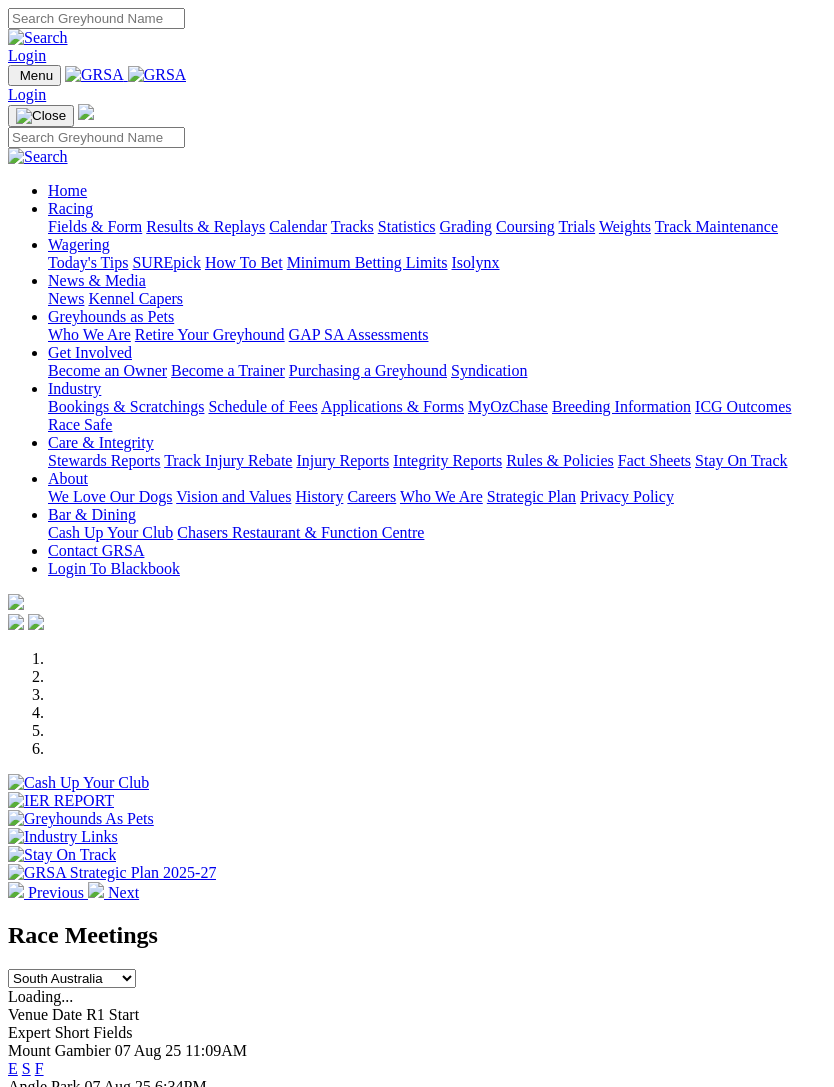 click on "Racing" at bounding box center (70, 208) 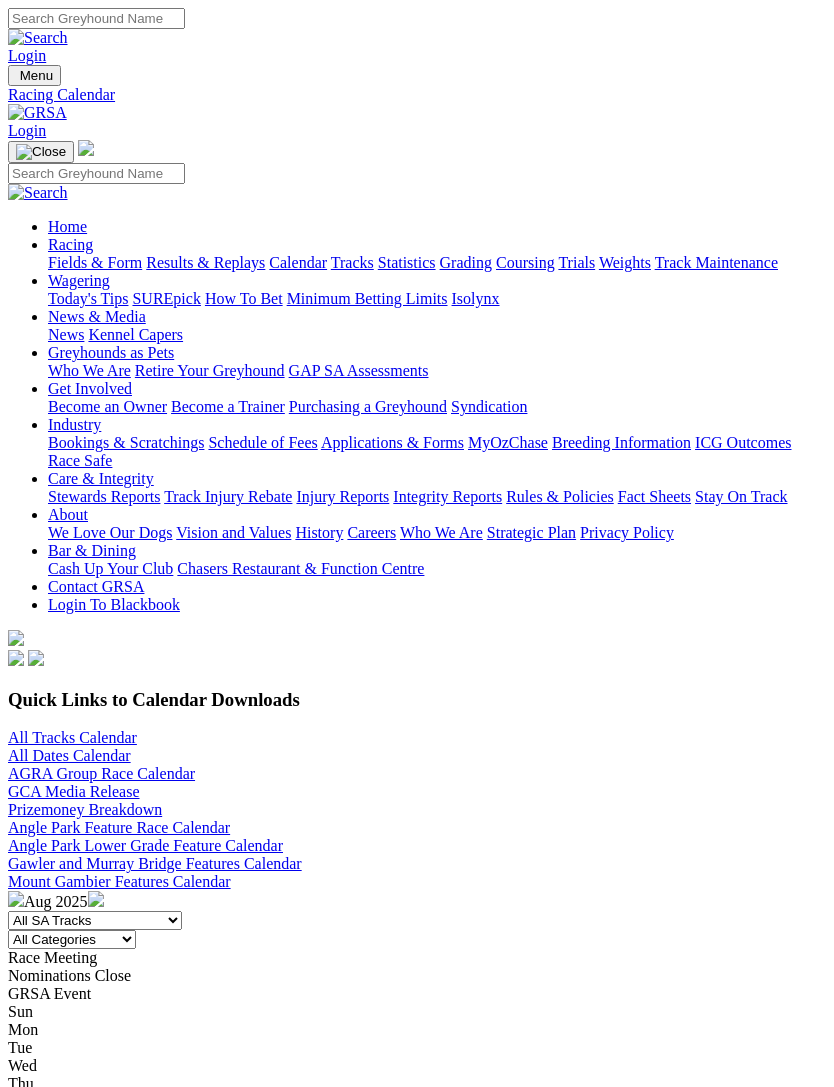 scroll, scrollTop: 0, scrollLeft: 0, axis: both 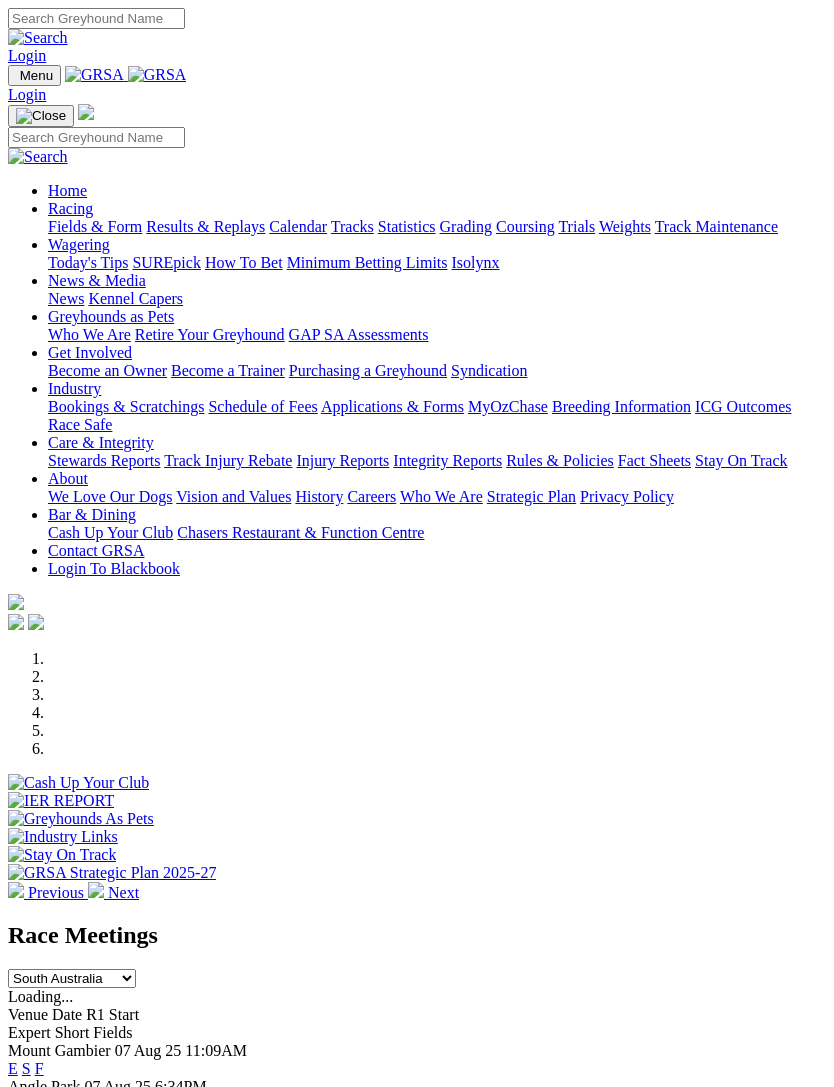 click on "Previous" at bounding box center [48, 892] 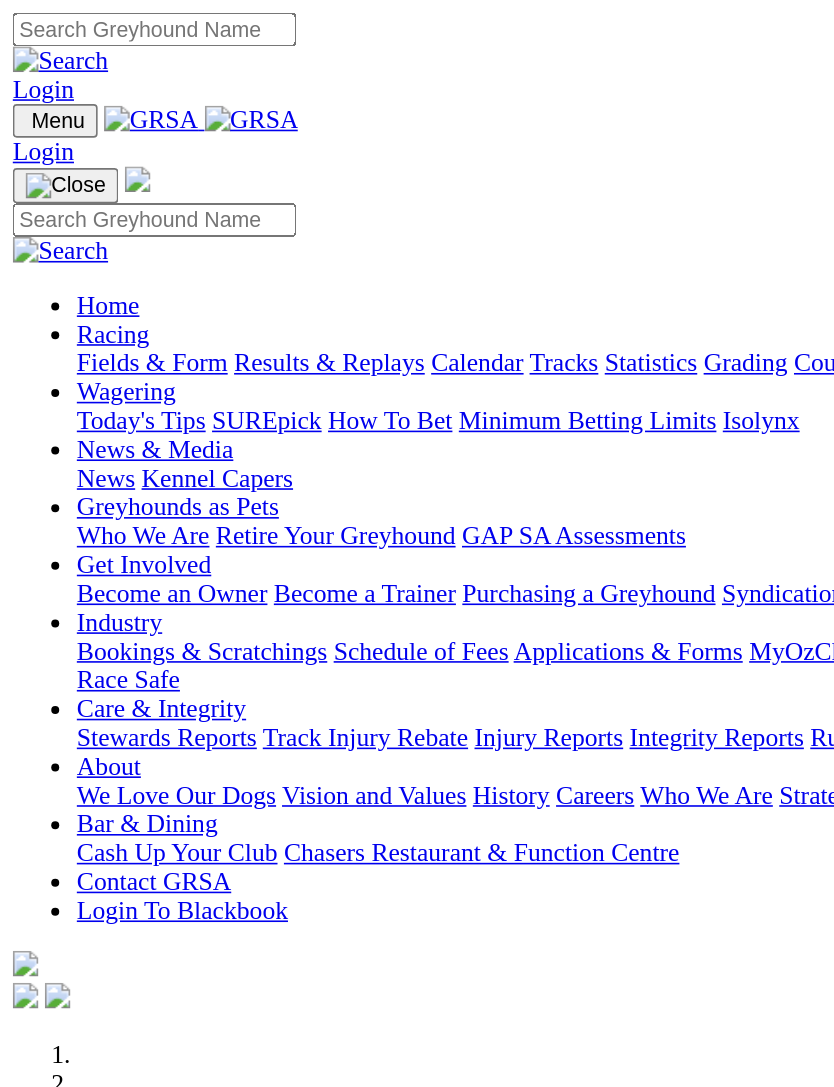 click at bounding box center (41, 116) 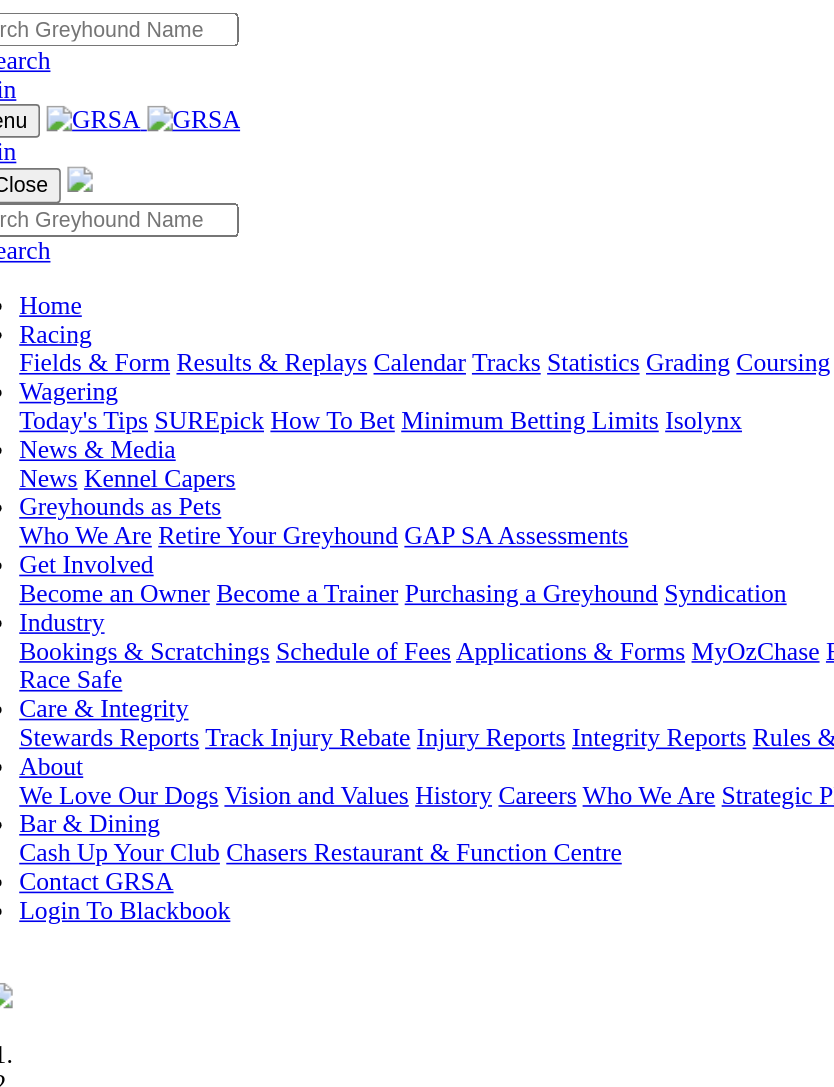 click on "Racing" at bounding box center (70, 208) 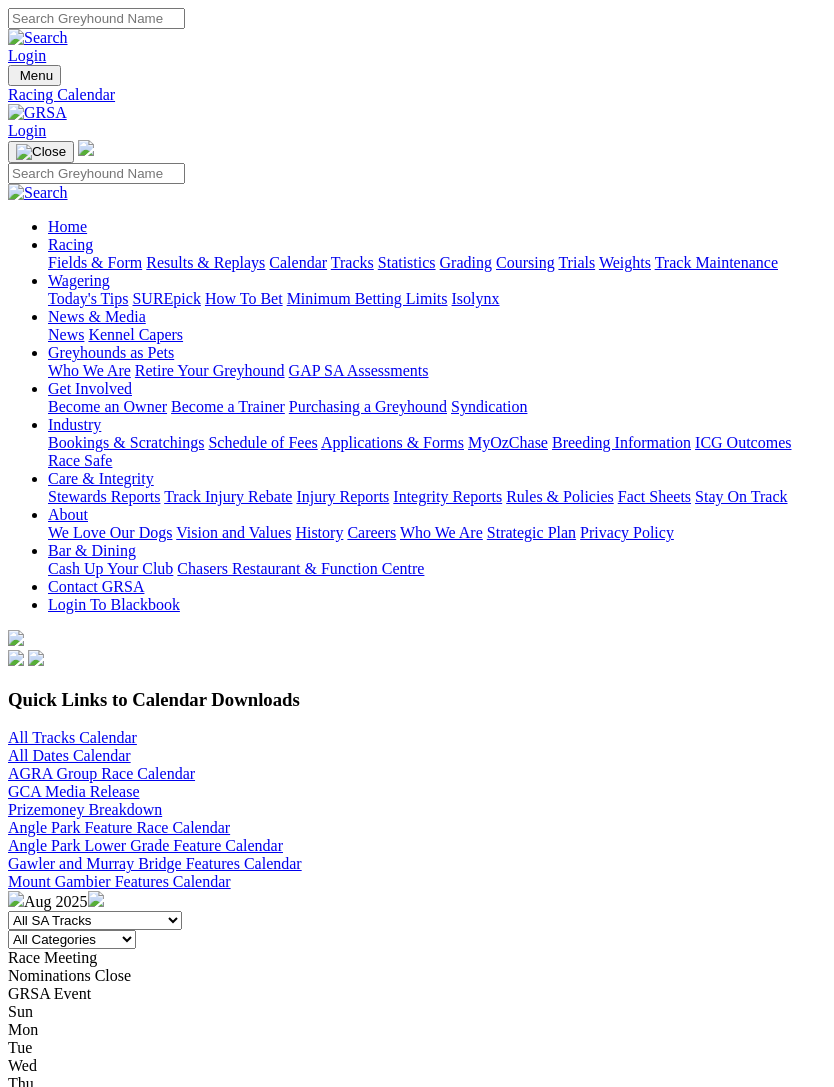 scroll, scrollTop: 0, scrollLeft: 0, axis: both 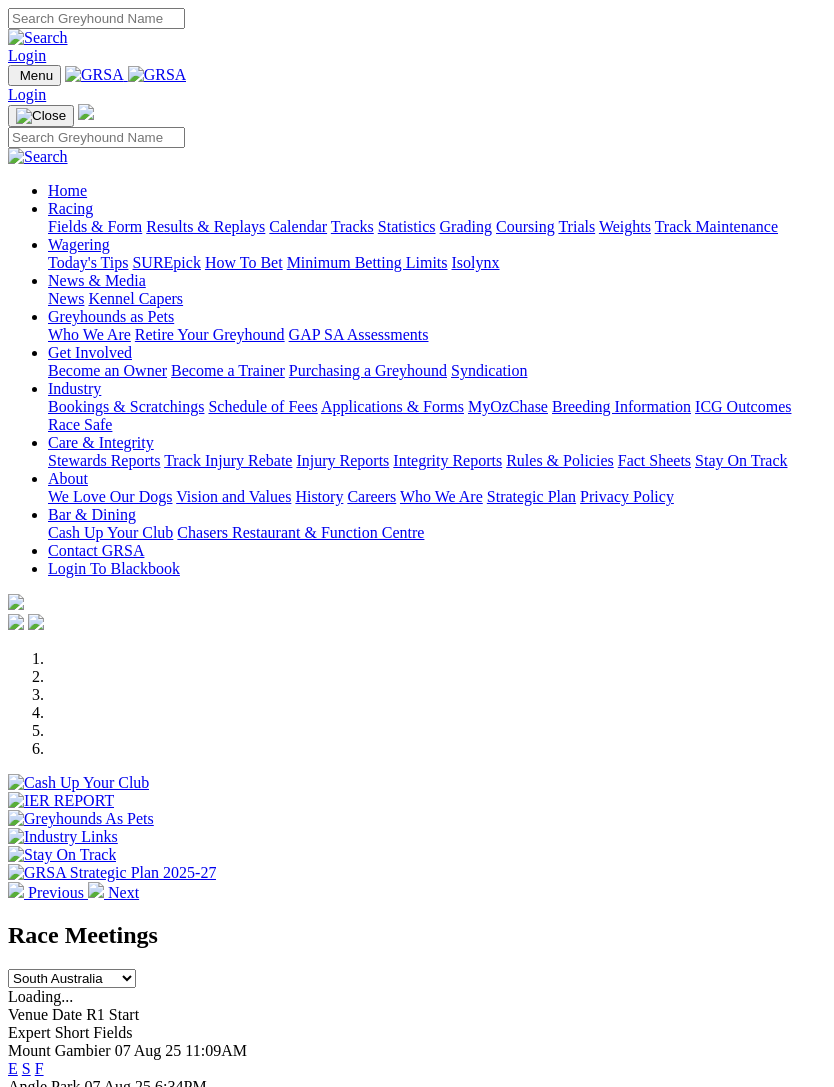 click at bounding box center [16, 80] 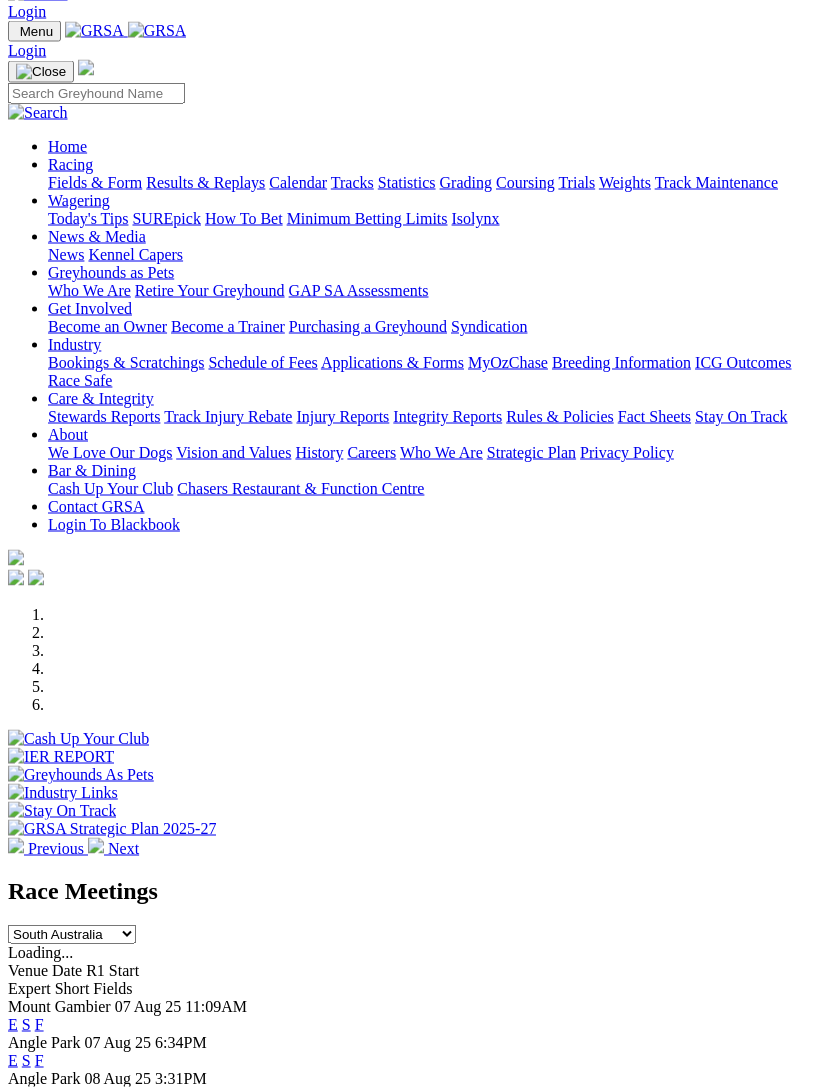 scroll, scrollTop: 0, scrollLeft: 0, axis: both 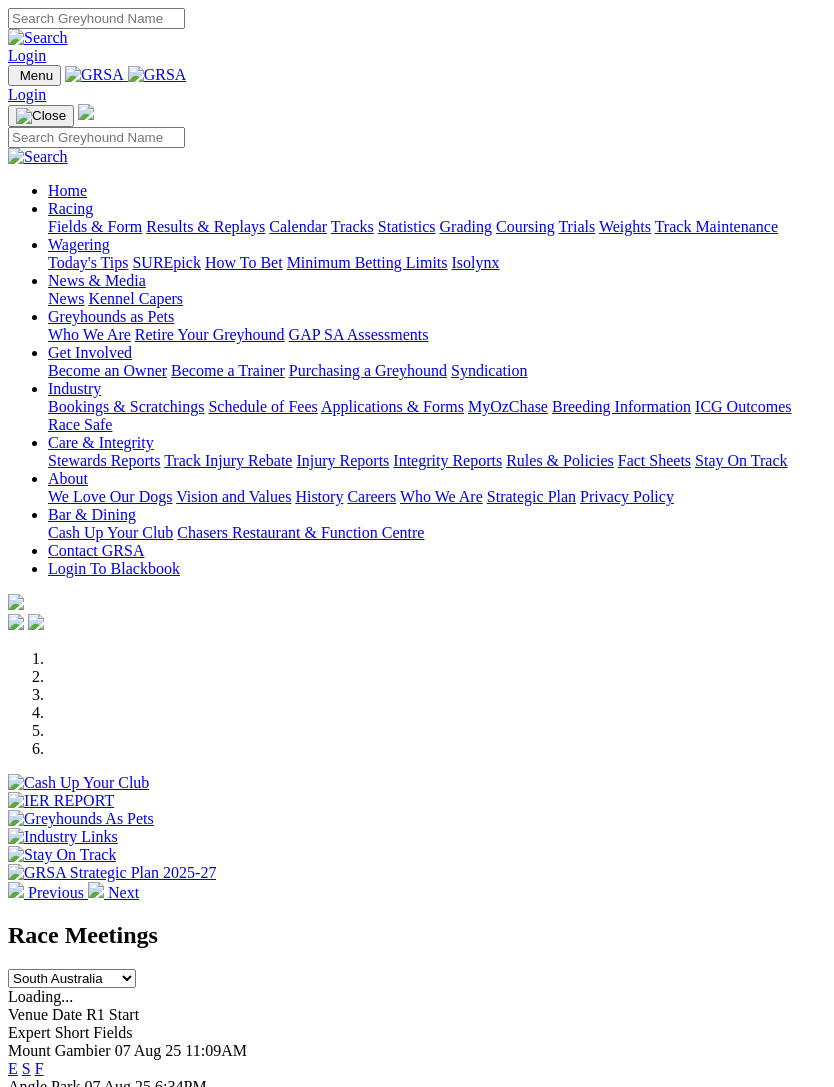 click at bounding box center (16, 80) 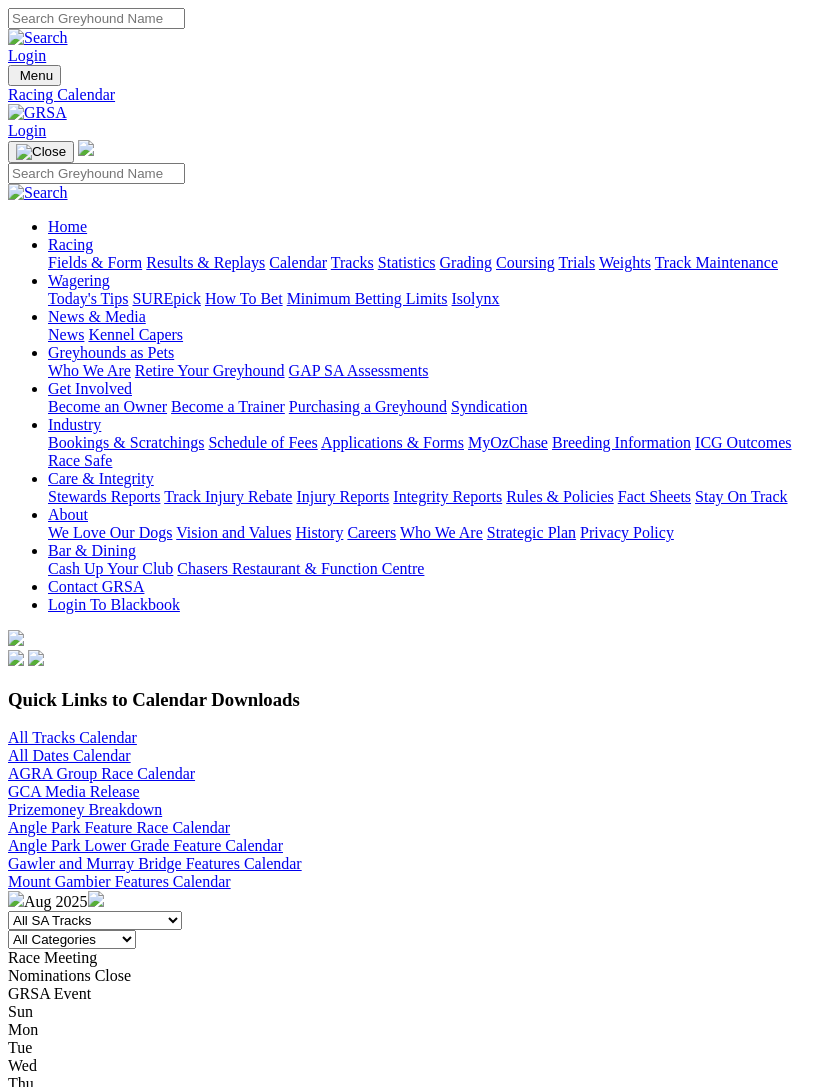 scroll, scrollTop: 0, scrollLeft: 0, axis: both 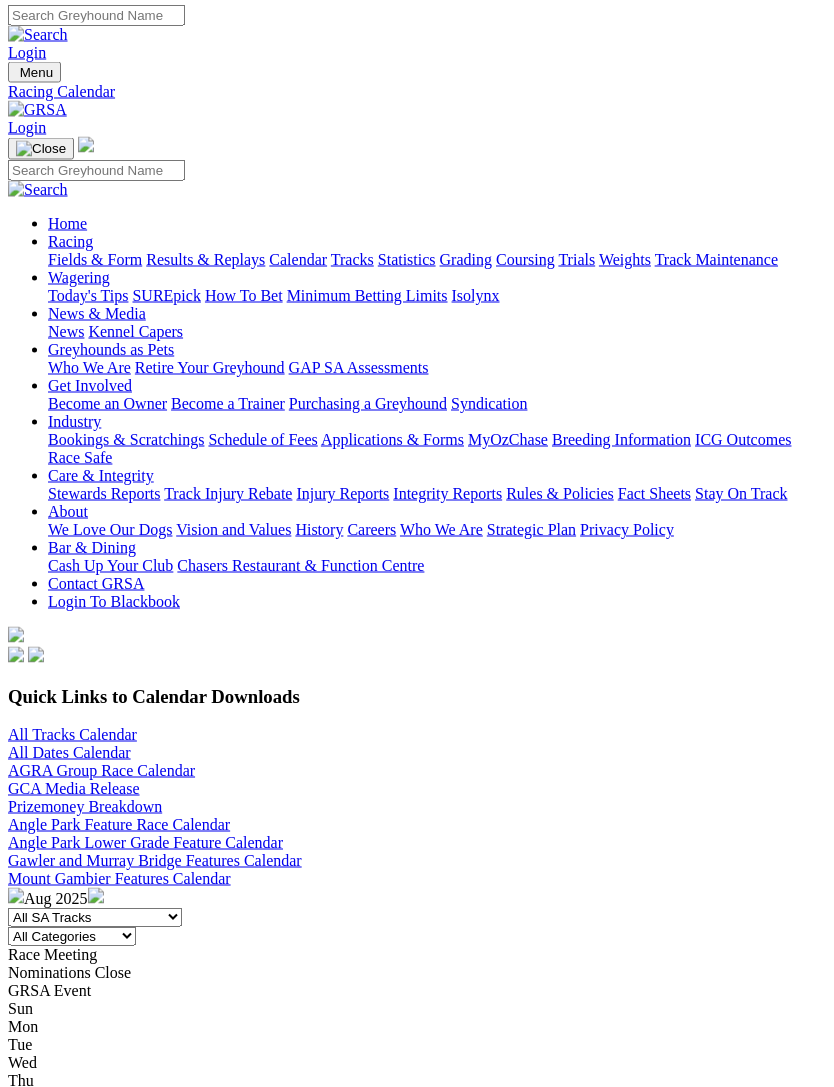 click on "20" at bounding box center [16, 2880] 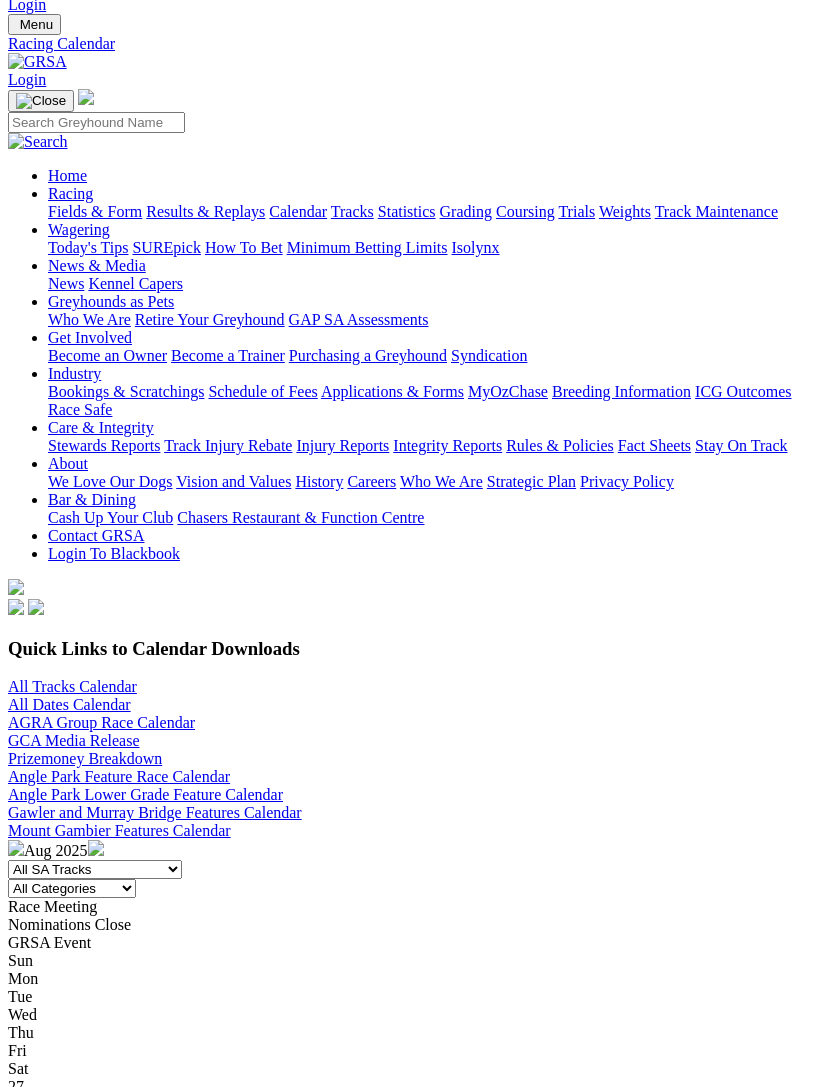 scroll, scrollTop: 80, scrollLeft: 0, axis: vertical 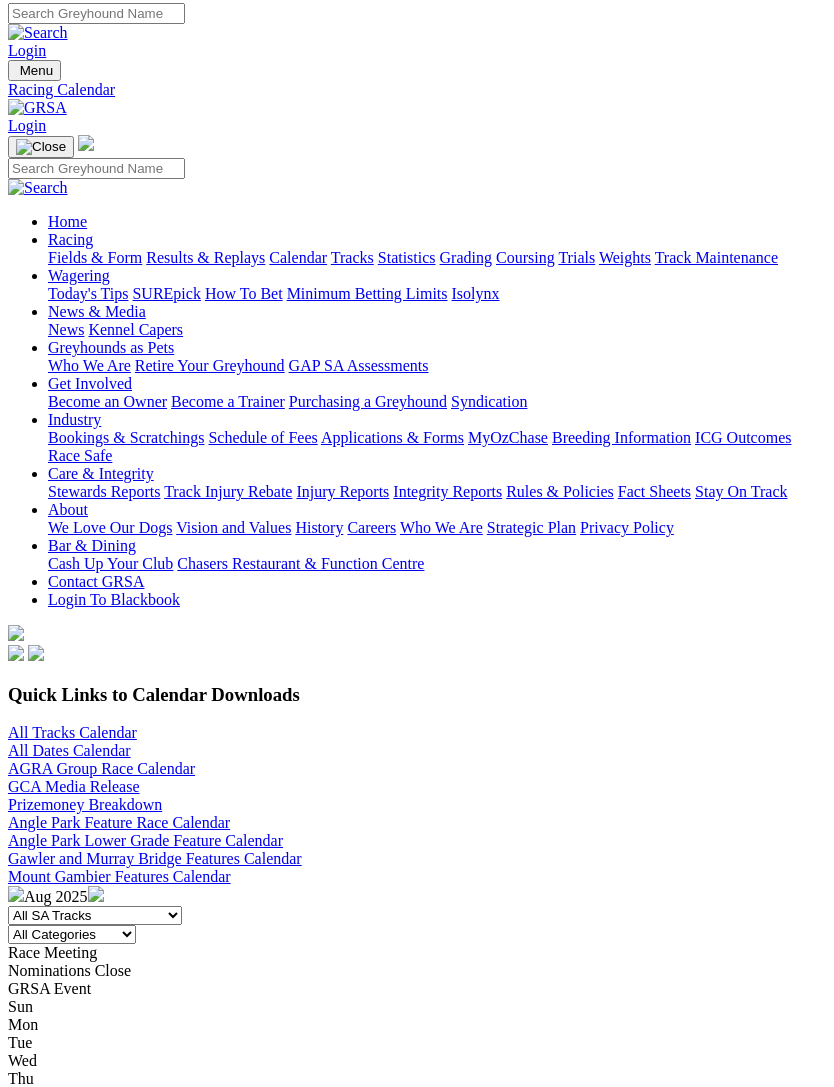click at bounding box center [417, 2906] 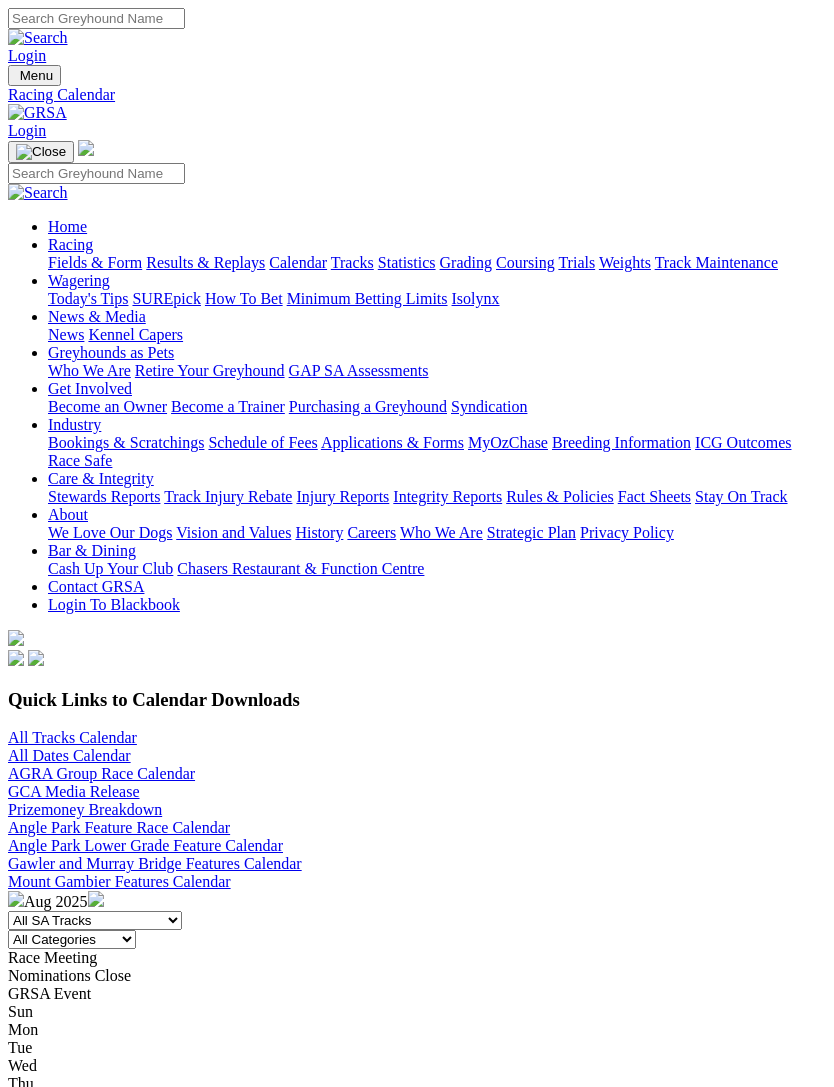 scroll, scrollTop: 57, scrollLeft: 0, axis: vertical 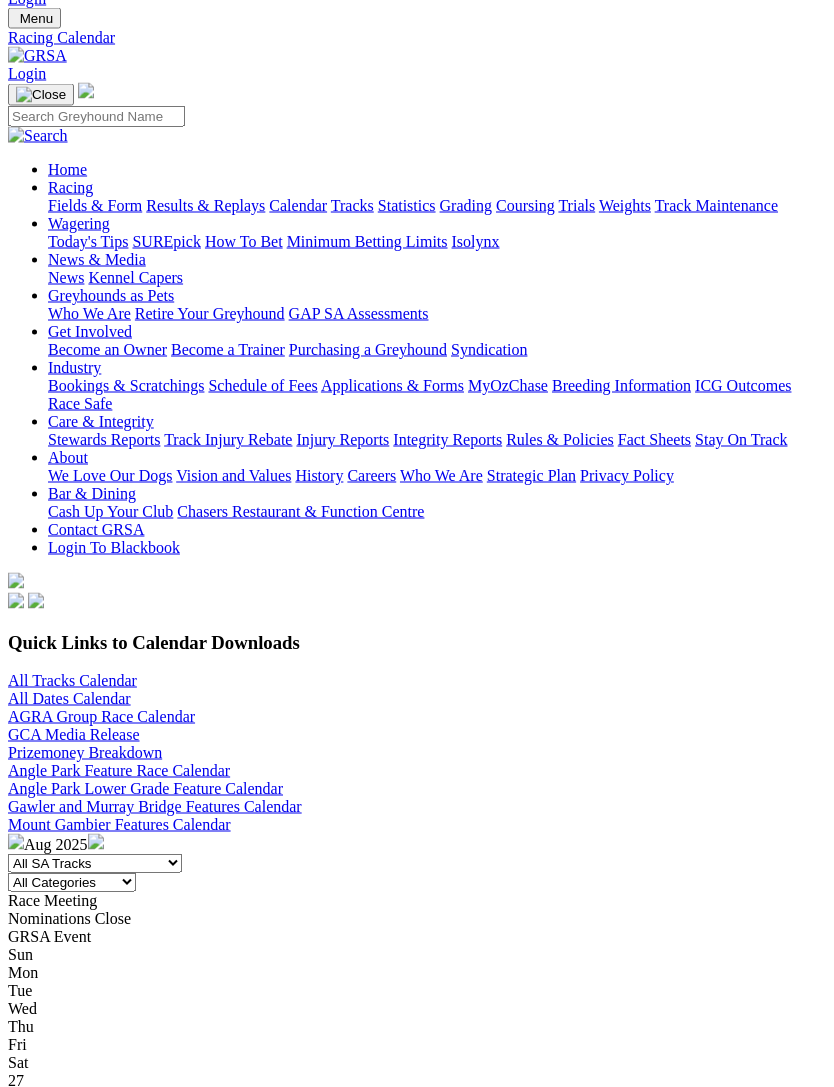 click on "Angle Park (30/08) Nominations Close" at bounding box center [417, 3349] 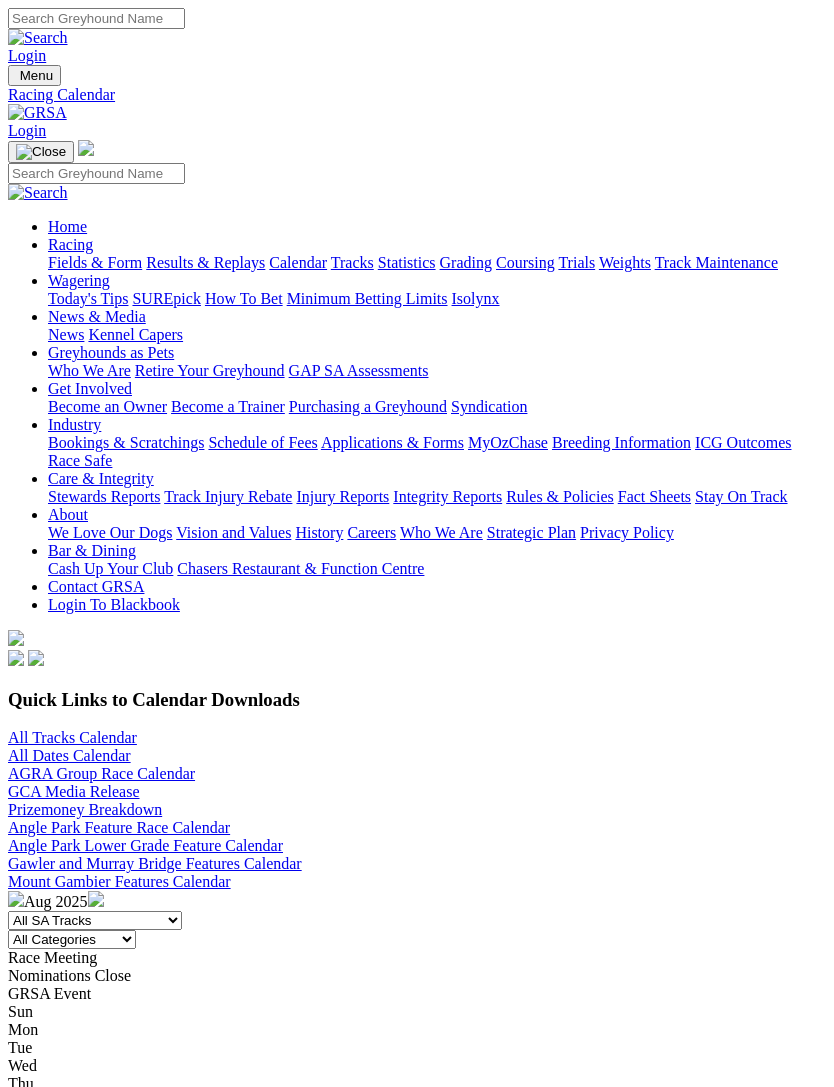 scroll, scrollTop: 0, scrollLeft: 0, axis: both 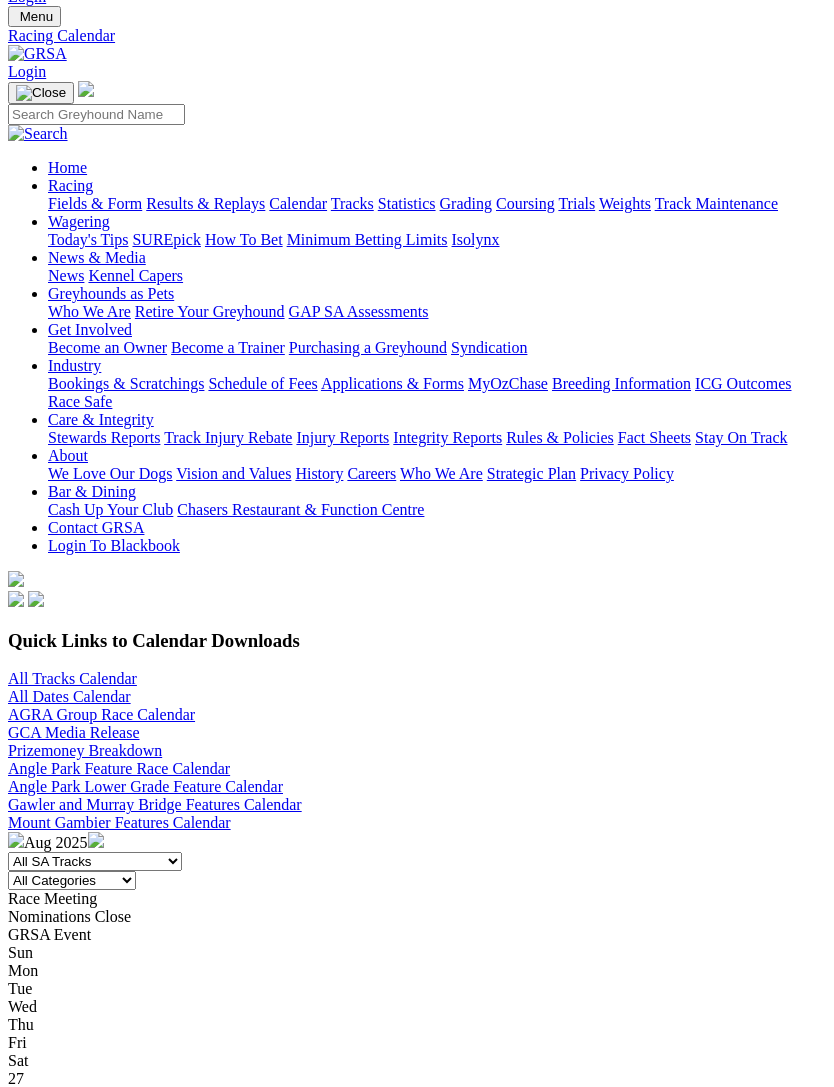click on "19" at bounding box center (16, 2734) 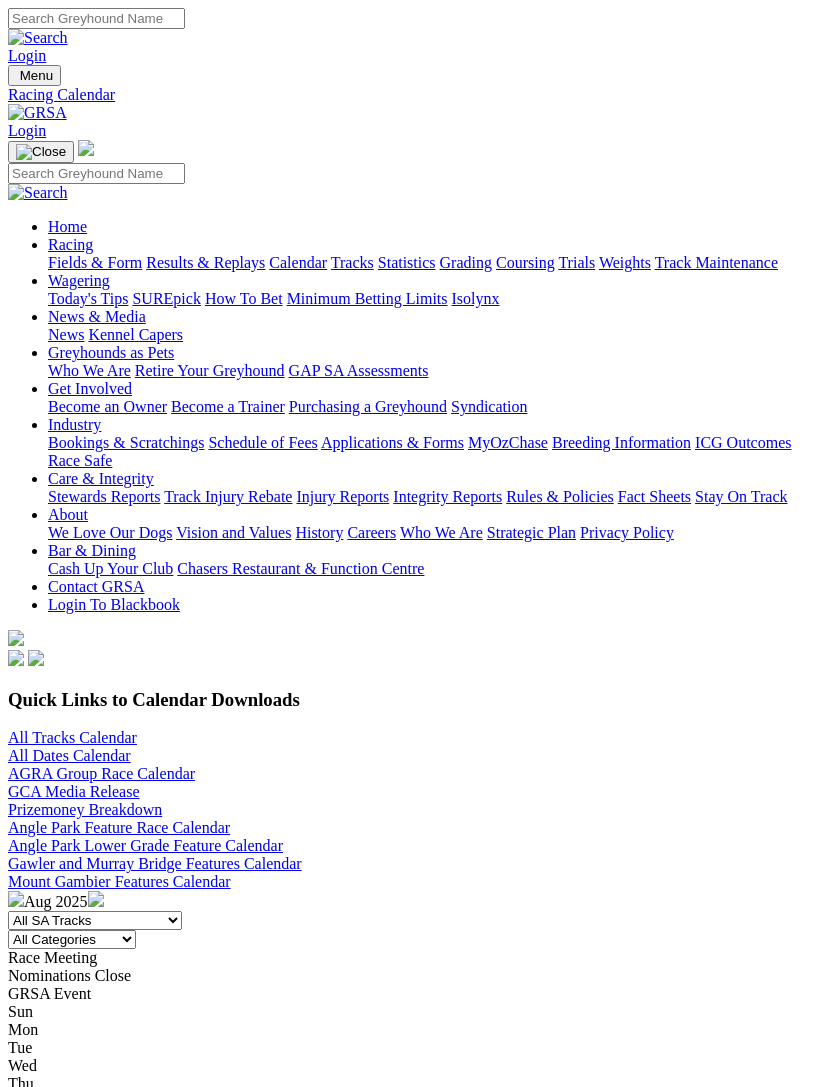 scroll, scrollTop: 58, scrollLeft: 0, axis: vertical 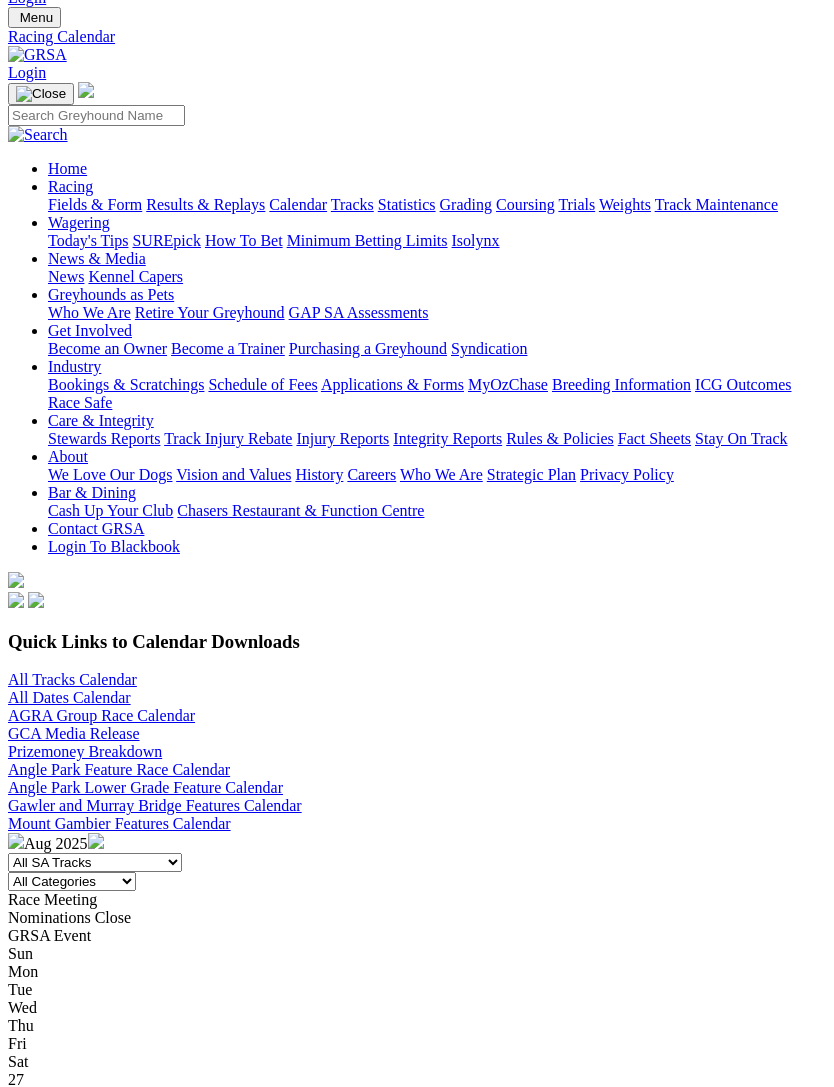 click on "26" at bounding box center [16, 3221] 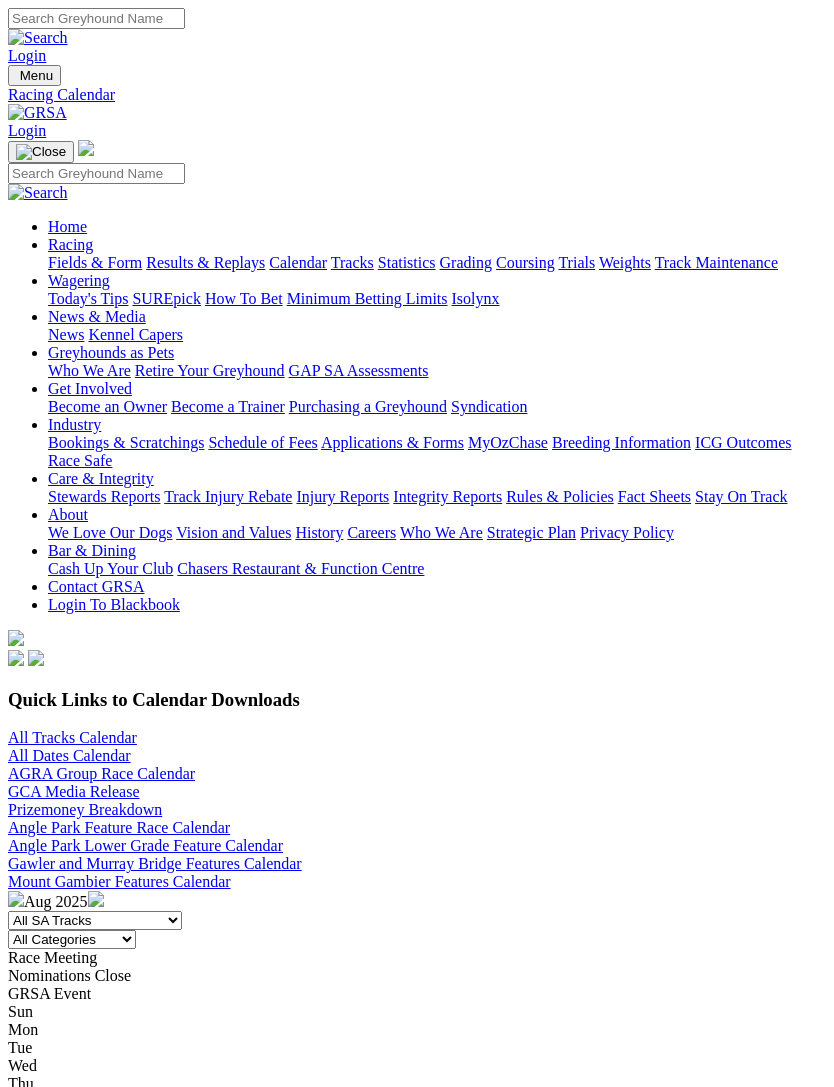 scroll, scrollTop: 0, scrollLeft: 0, axis: both 